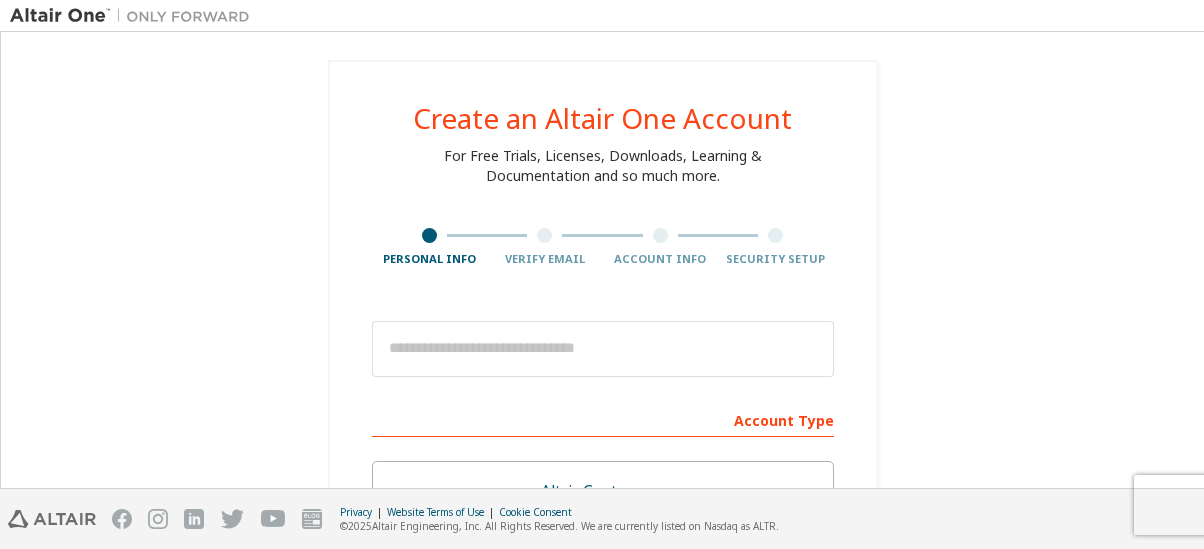 scroll, scrollTop: 0, scrollLeft: 0, axis: both 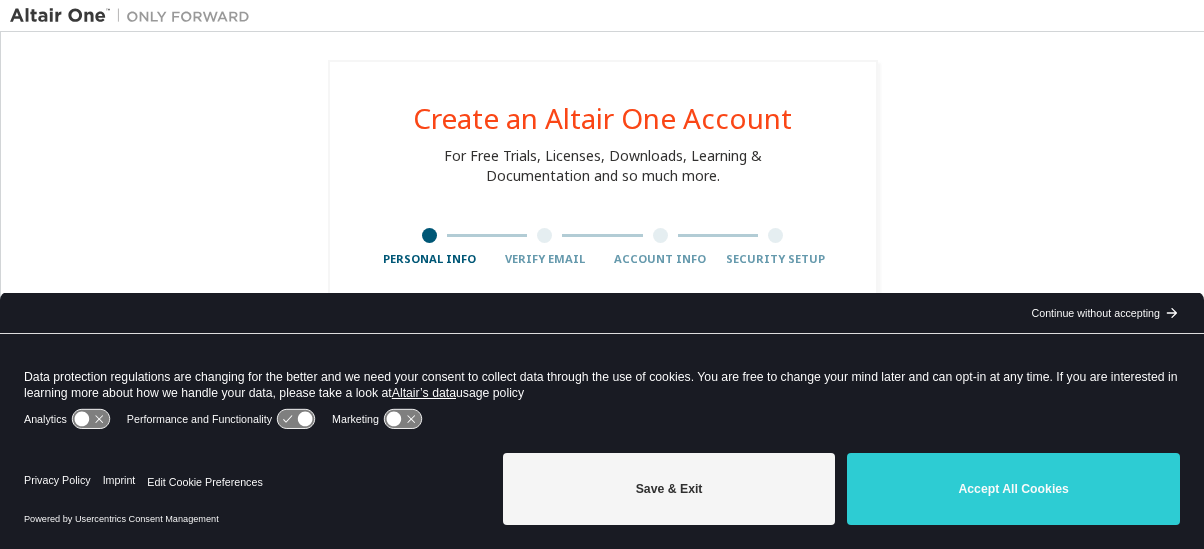 click on "Continue without accepting" at bounding box center [1095, 313] 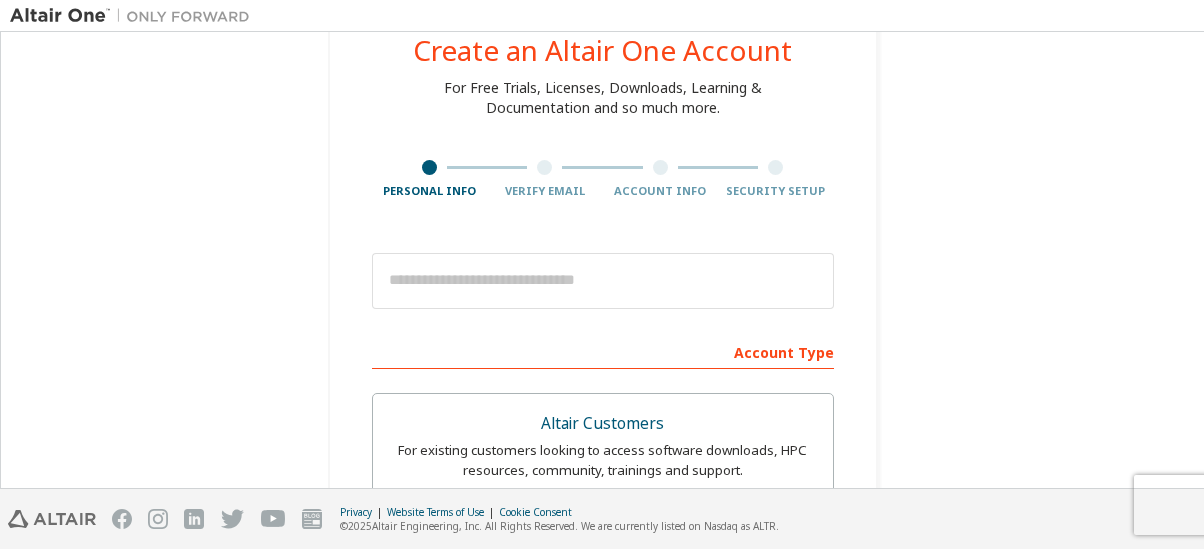 scroll, scrollTop: 100, scrollLeft: 0, axis: vertical 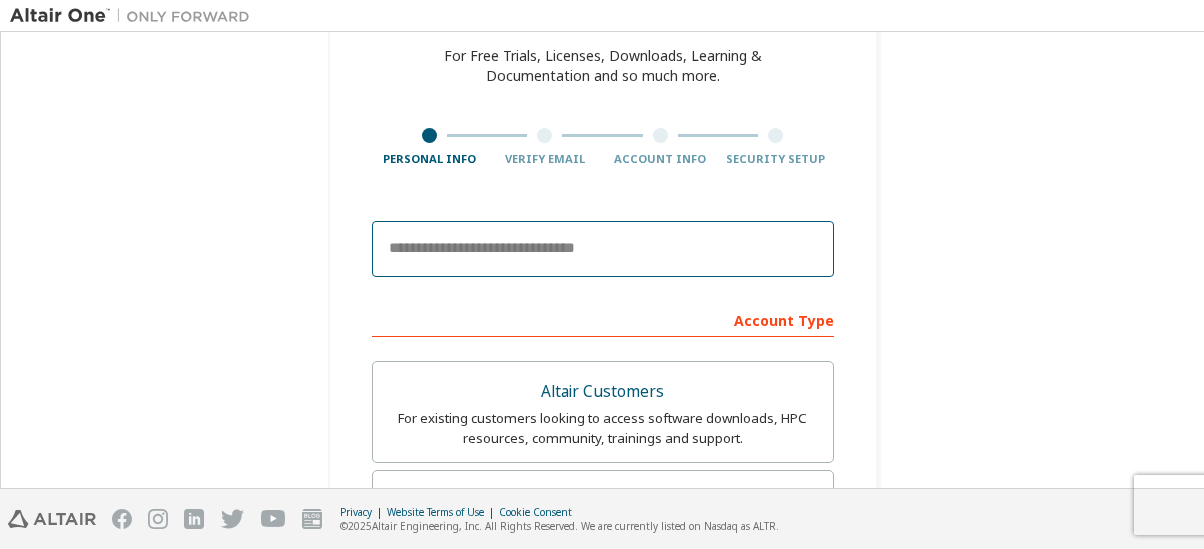 click at bounding box center (603, 249) 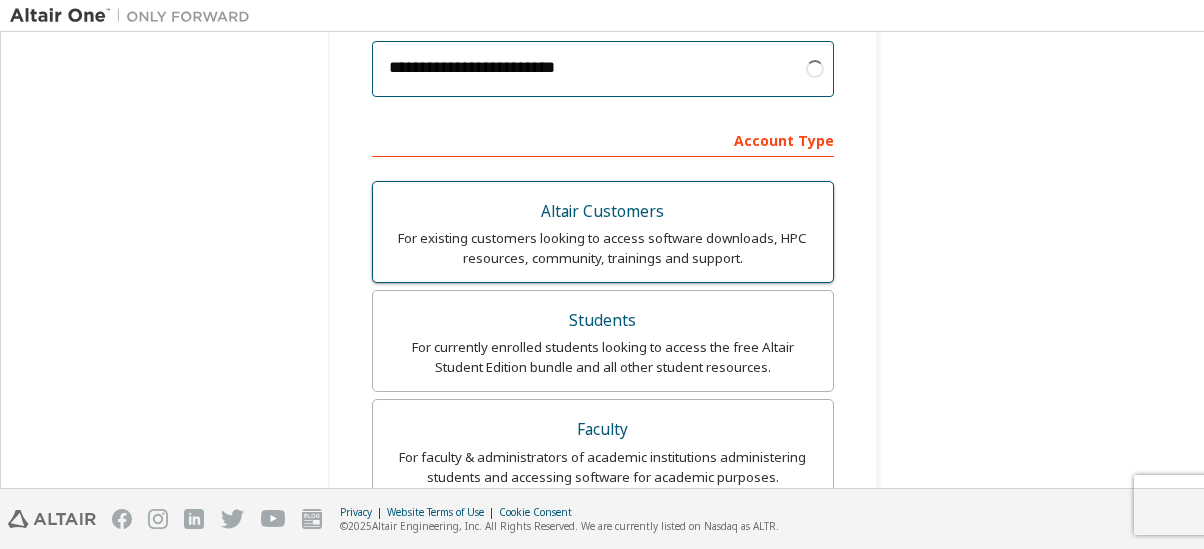 scroll, scrollTop: 300, scrollLeft: 0, axis: vertical 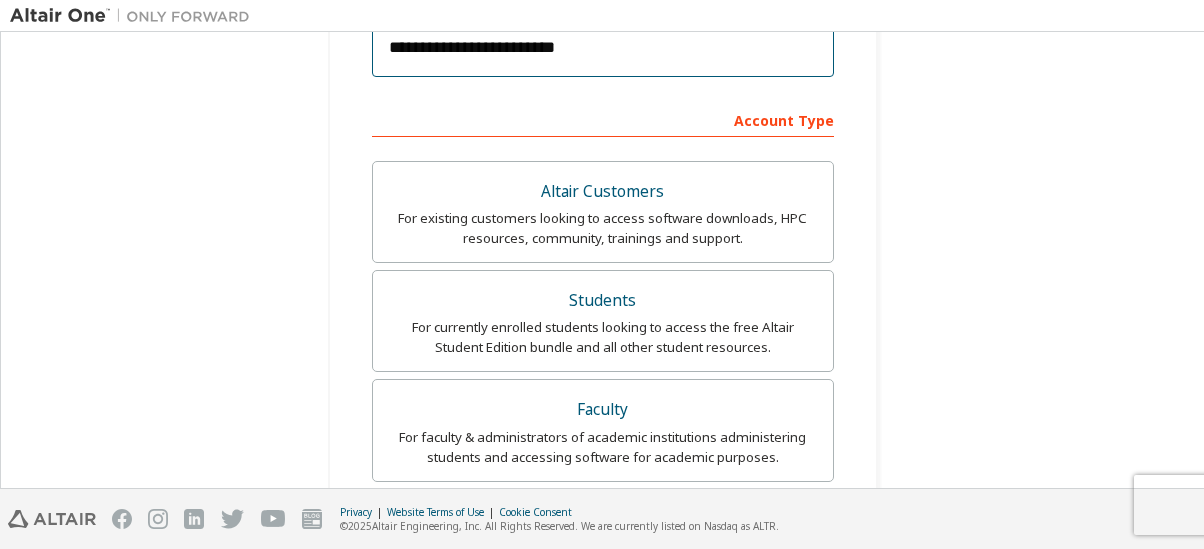 type on "**********" 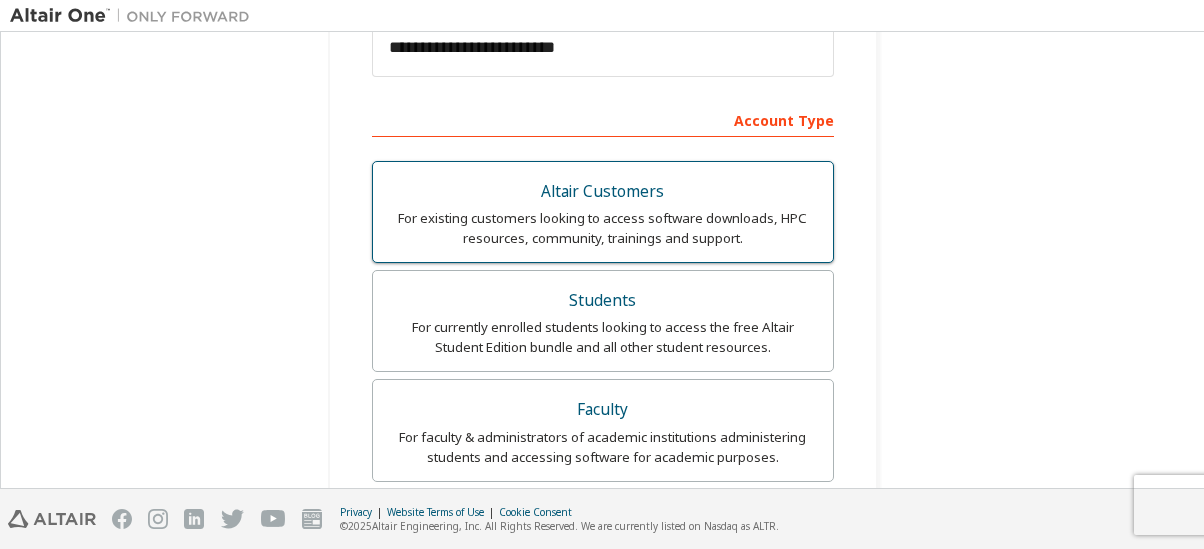 click on "Students" at bounding box center [603, 301] 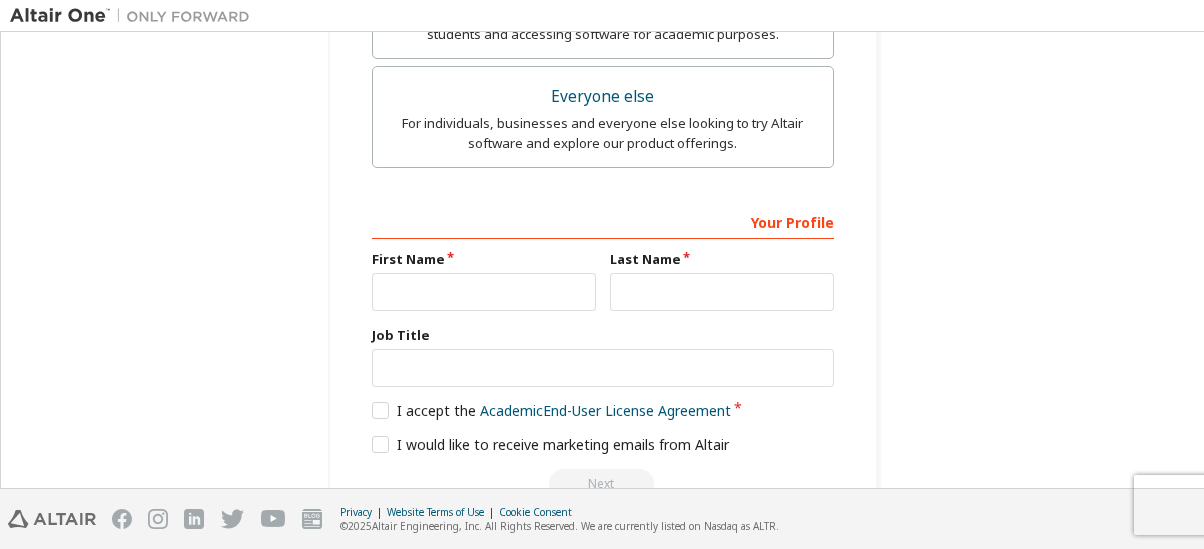 scroll, scrollTop: 800, scrollLeft: 0, axis: vertical 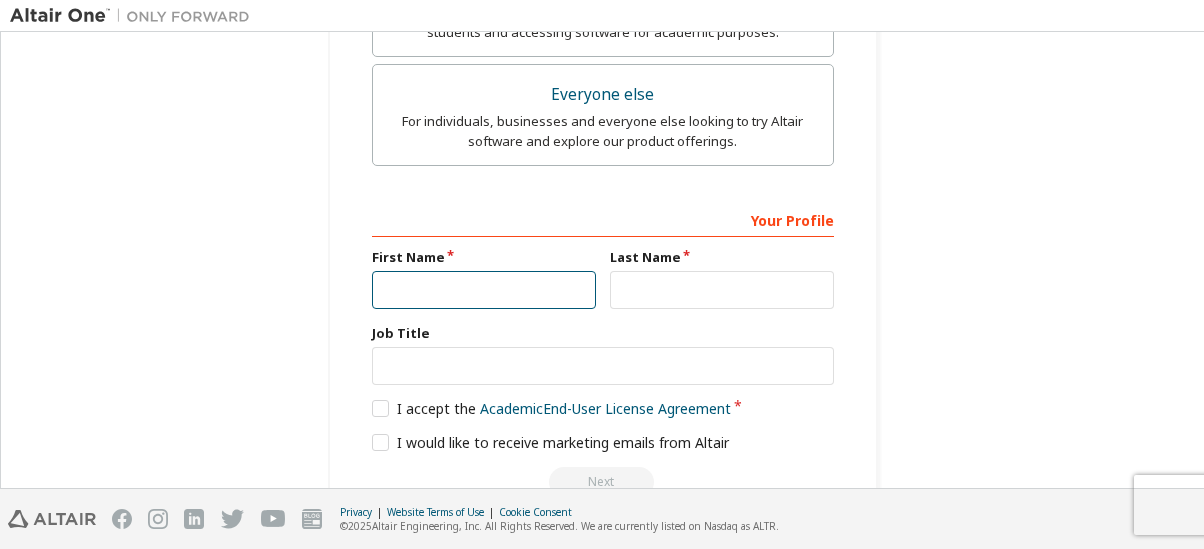 click at bounding box center (484, 290) 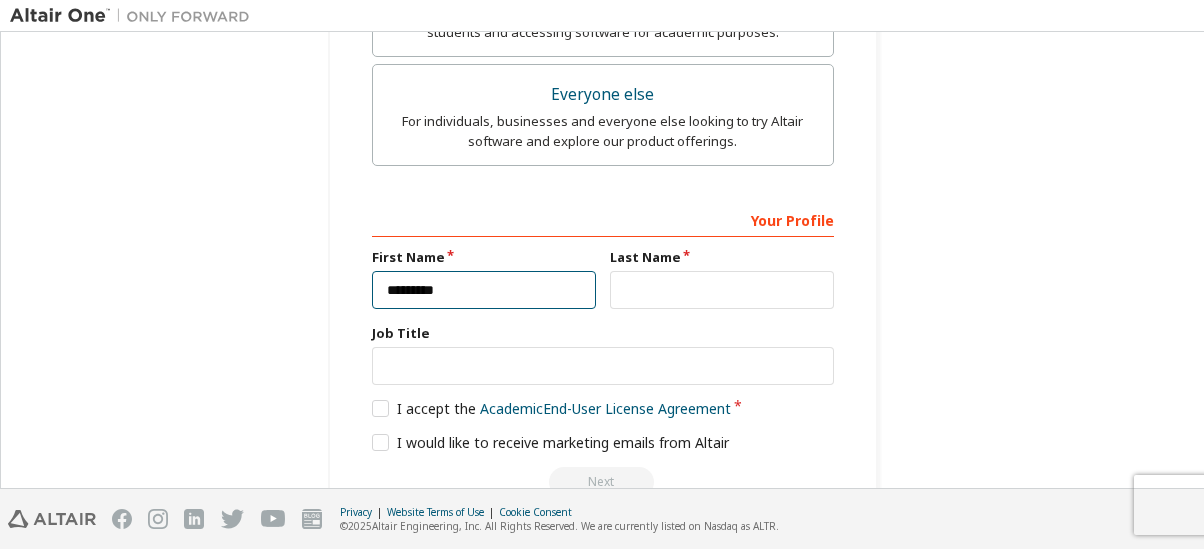 type on "*********" 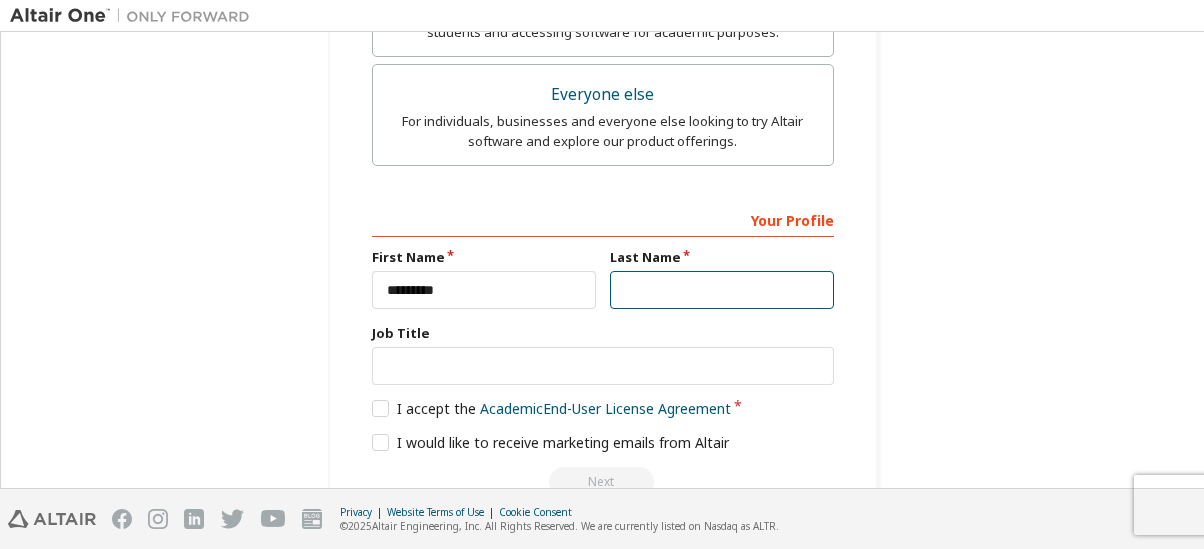 click at bounding box center (722, 290) 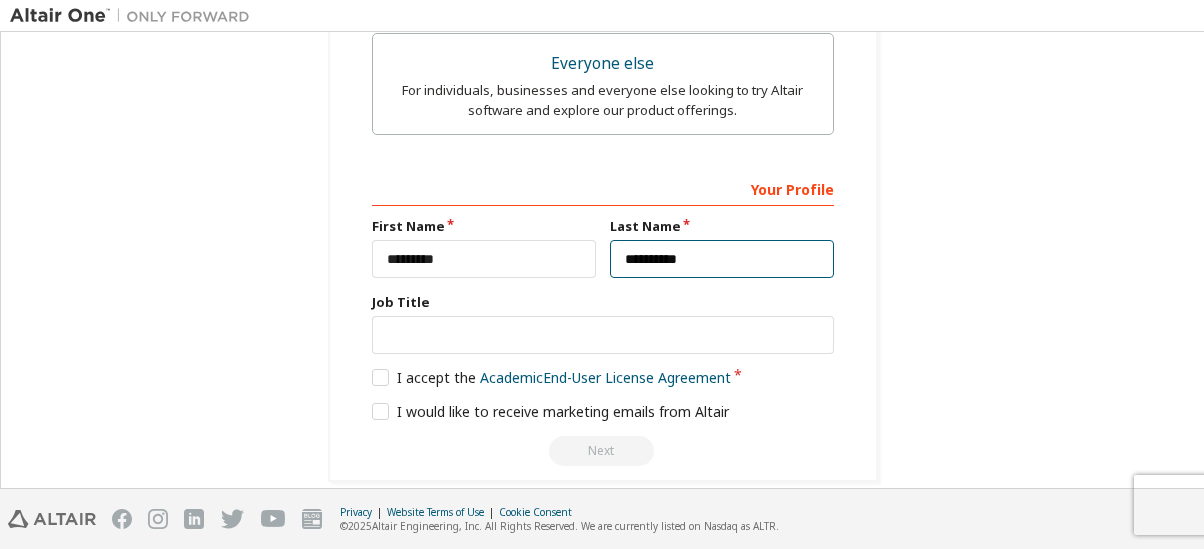 scroll, scrollTop: 847, scrollLeft: 0, axis: vertical 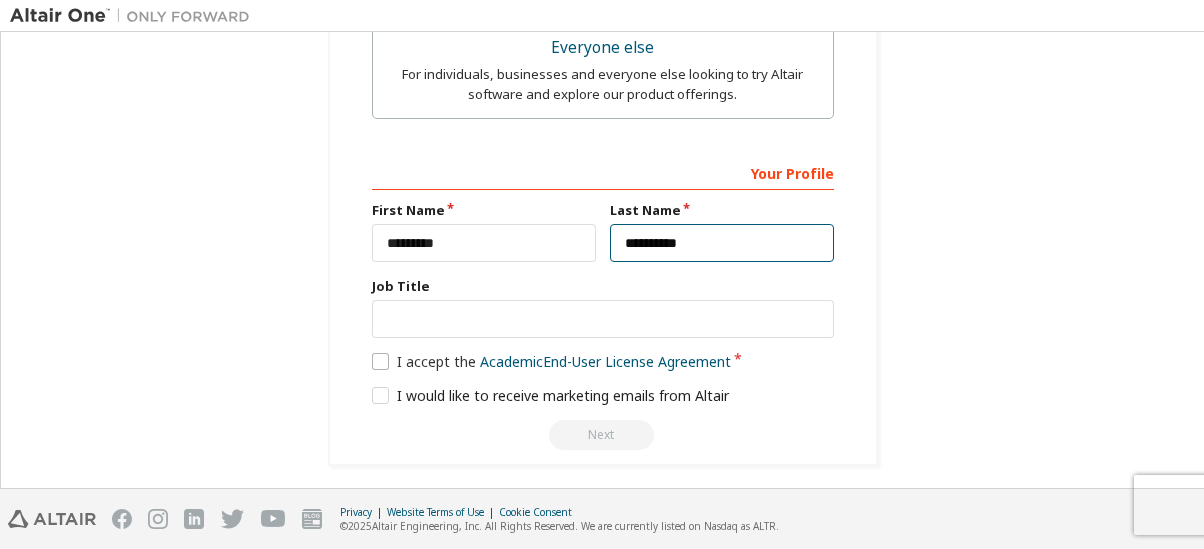 type on "**********" 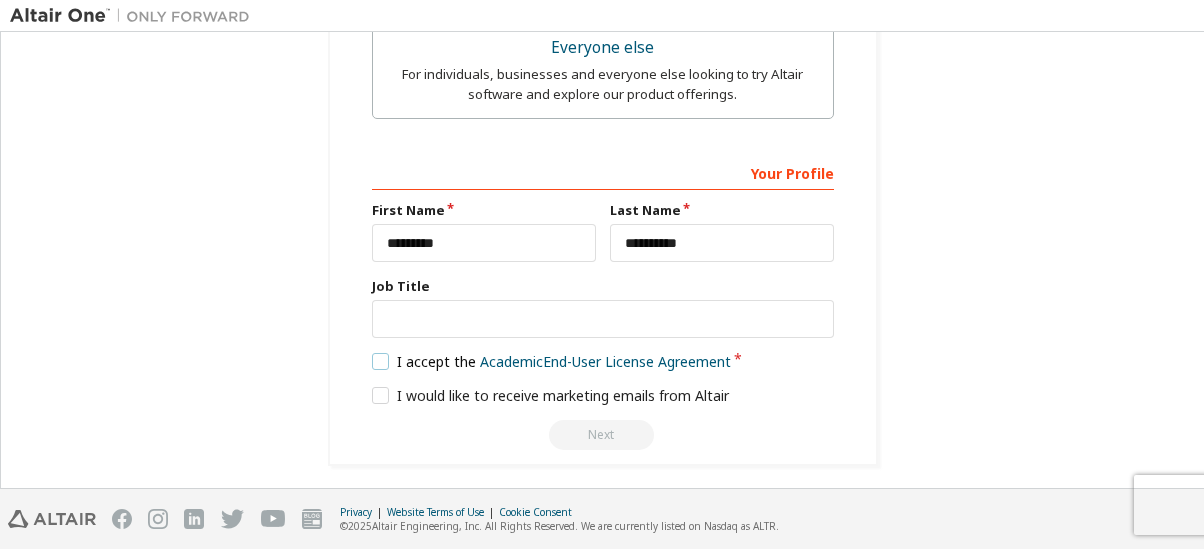 click on "I accept the   Academic   End-User License Agreement" at bounding box center (552, 361) 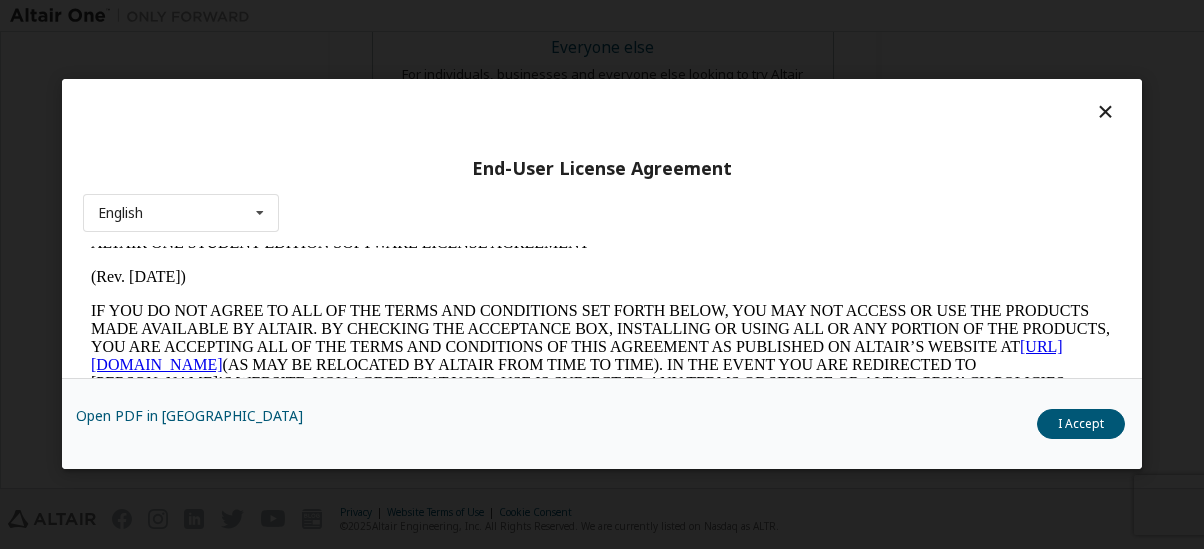 scroll, scrollTop: 100, scrollLeft: 0, axis: vertical 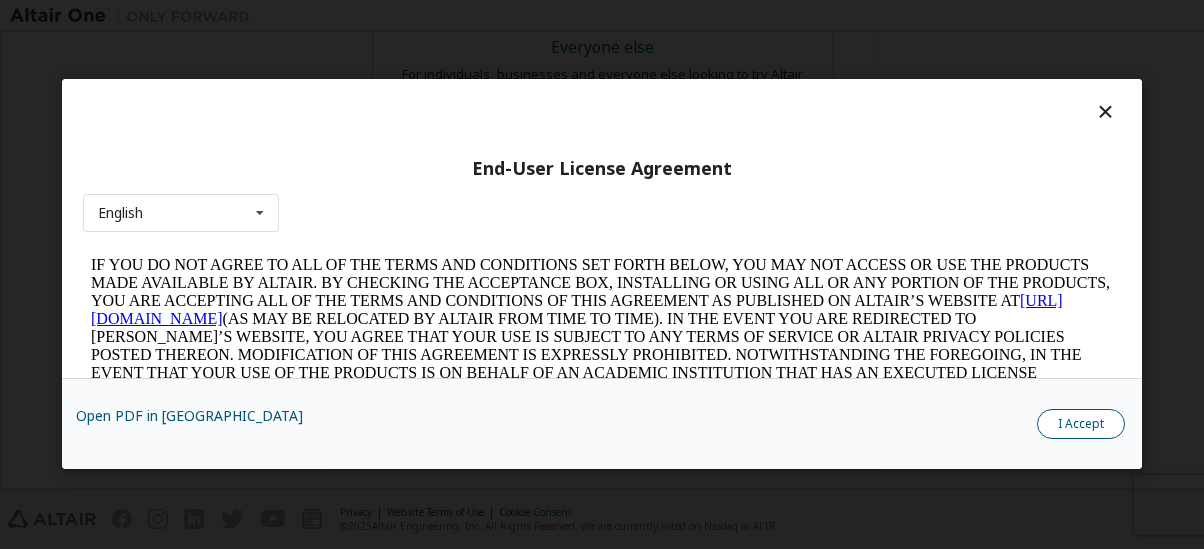 click on "I Accept" at bounding box center (1081, 425) 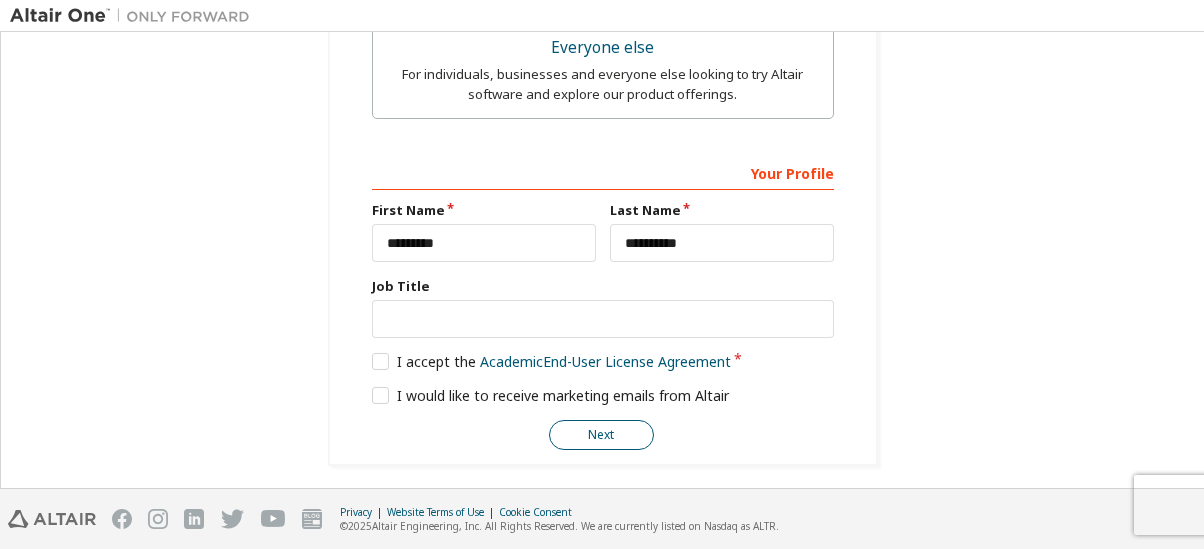 click on "Next" at bounding box center (601, 435) 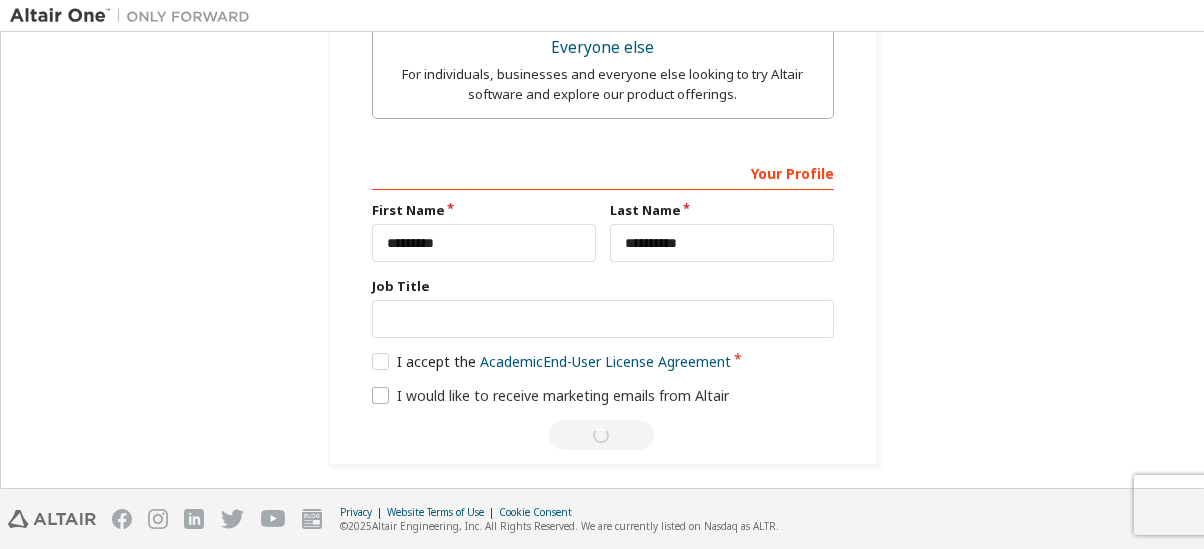 scroll, scrollTop: 94, scrollLeft: 0, axis: vertical 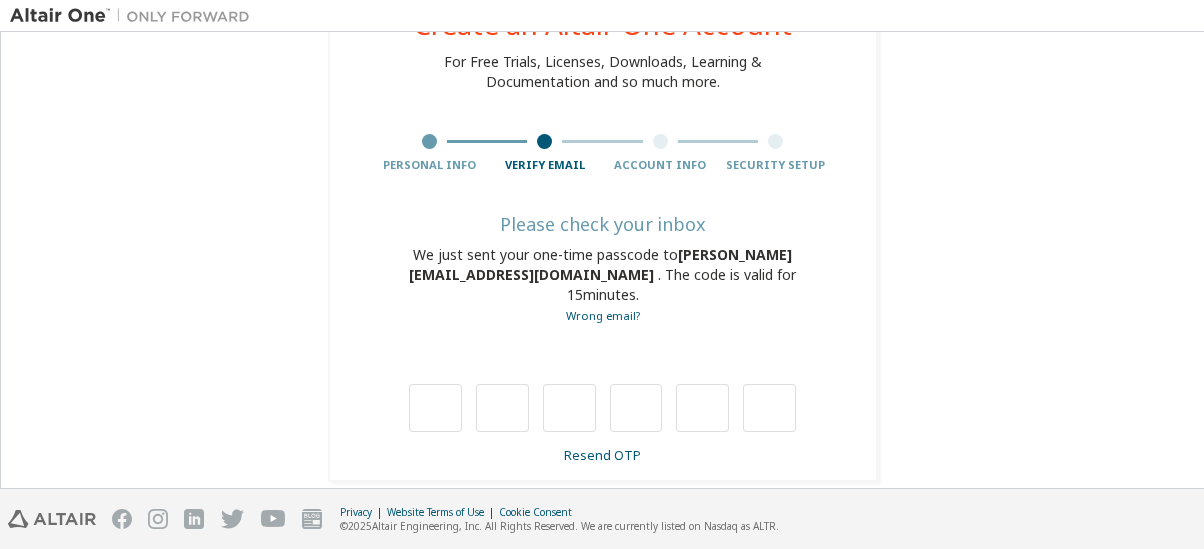 type on "*" 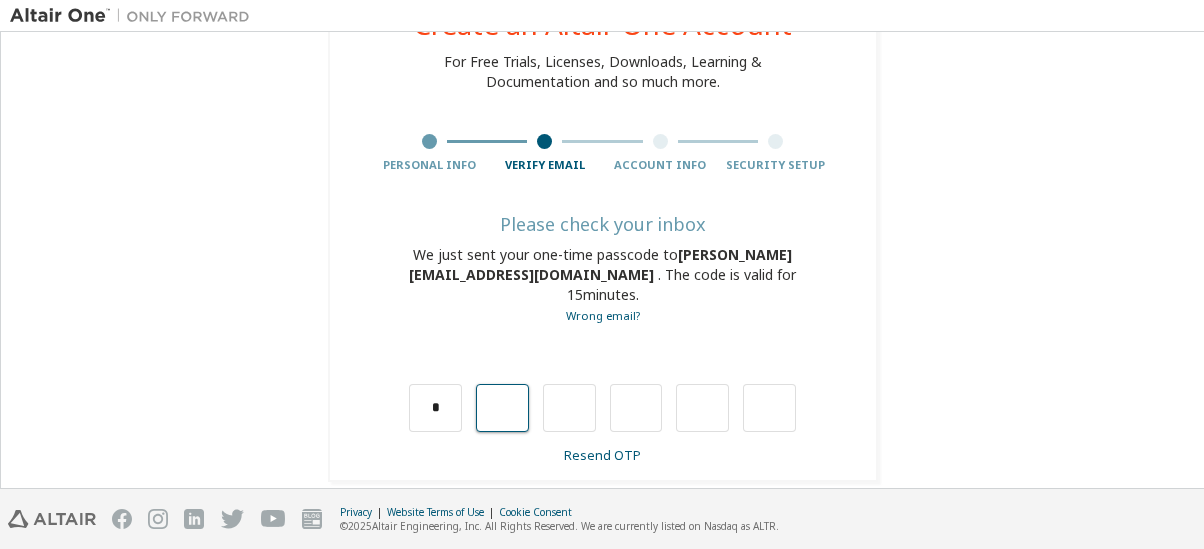 type on "*" 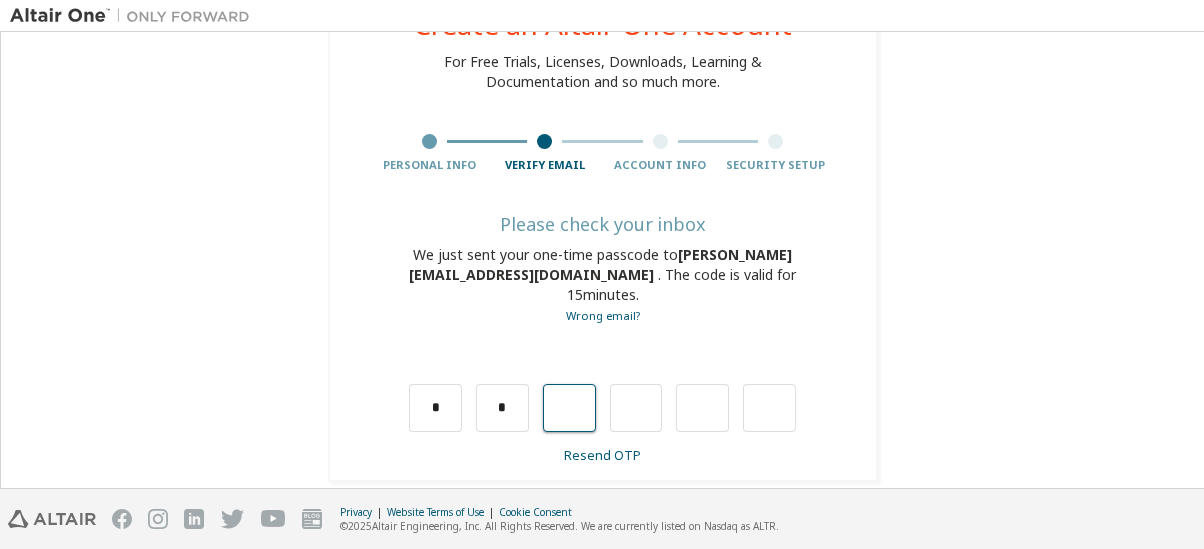 type on "*" 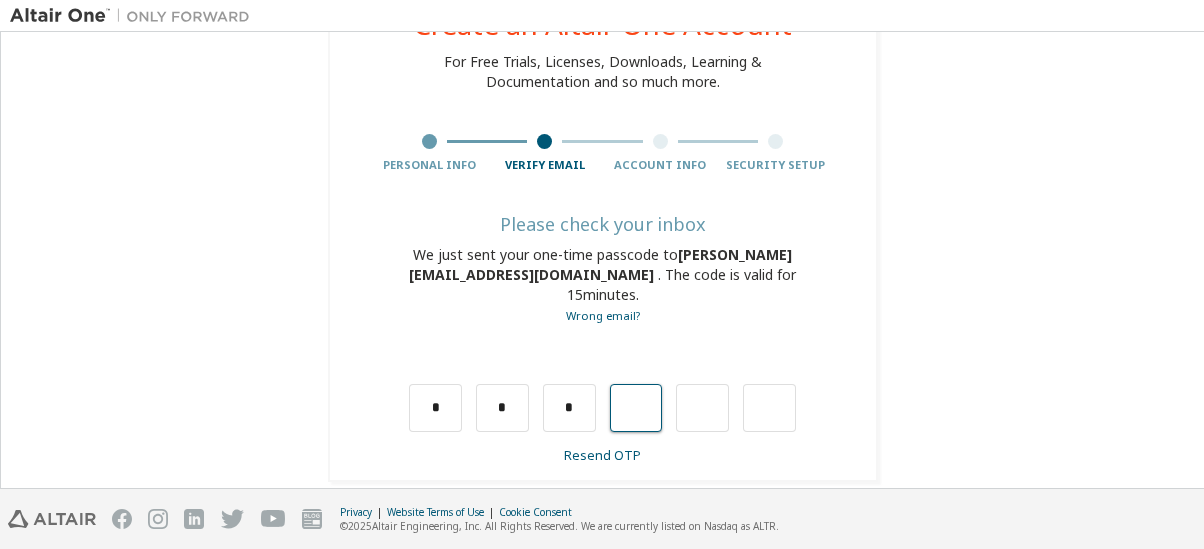 type on "*" 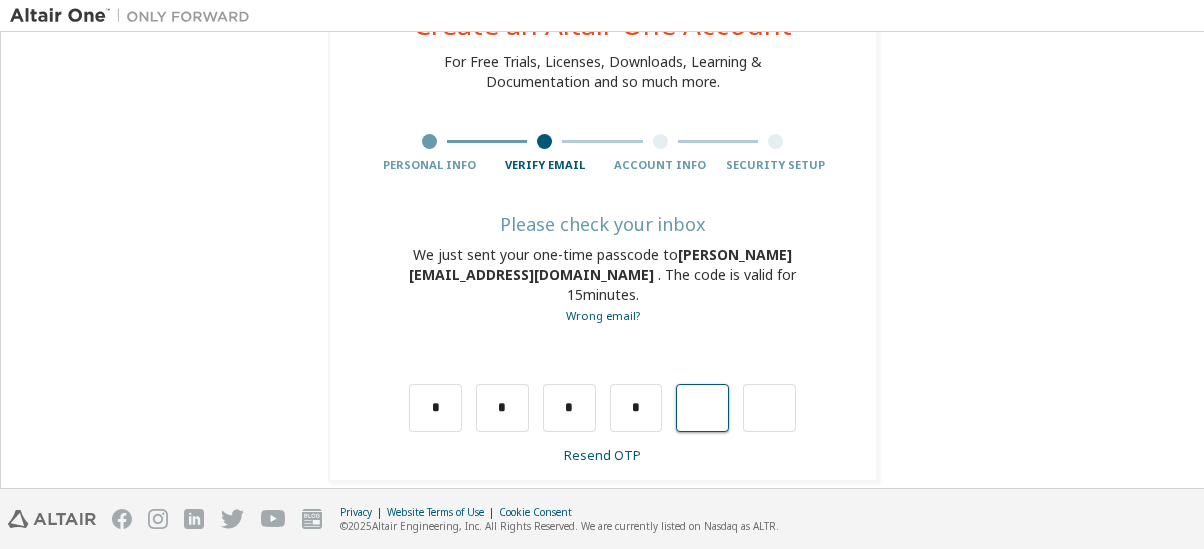 type on "*" 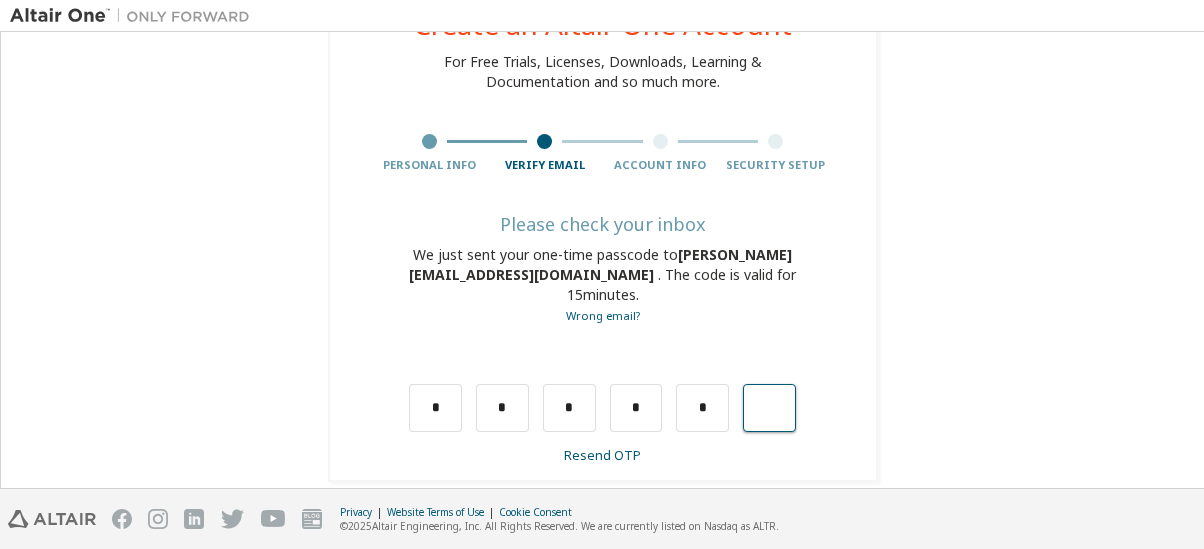 type on "*" 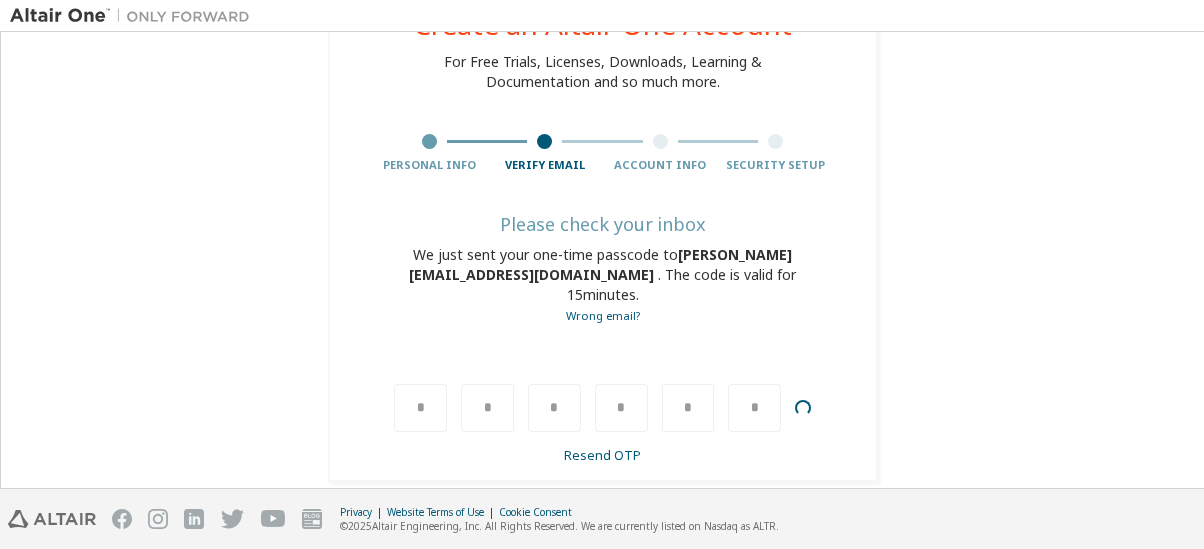 scroll, scrollTop: 42, scrollLeft: 0, axis: vertical 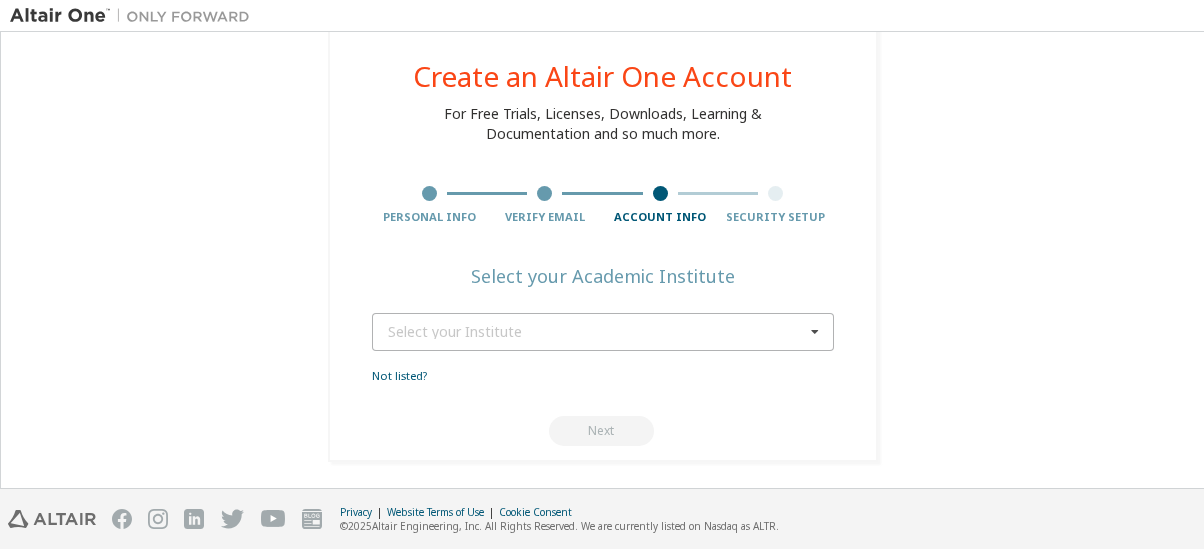 click at bounding box center [815, 332] 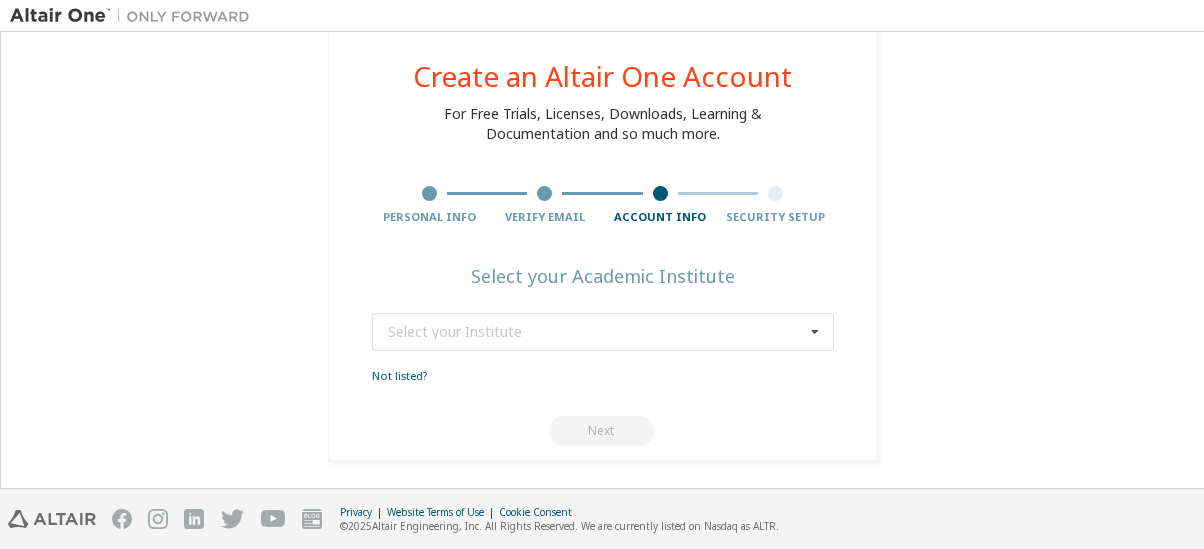 click on "Next" at bounding box center (603, 431) 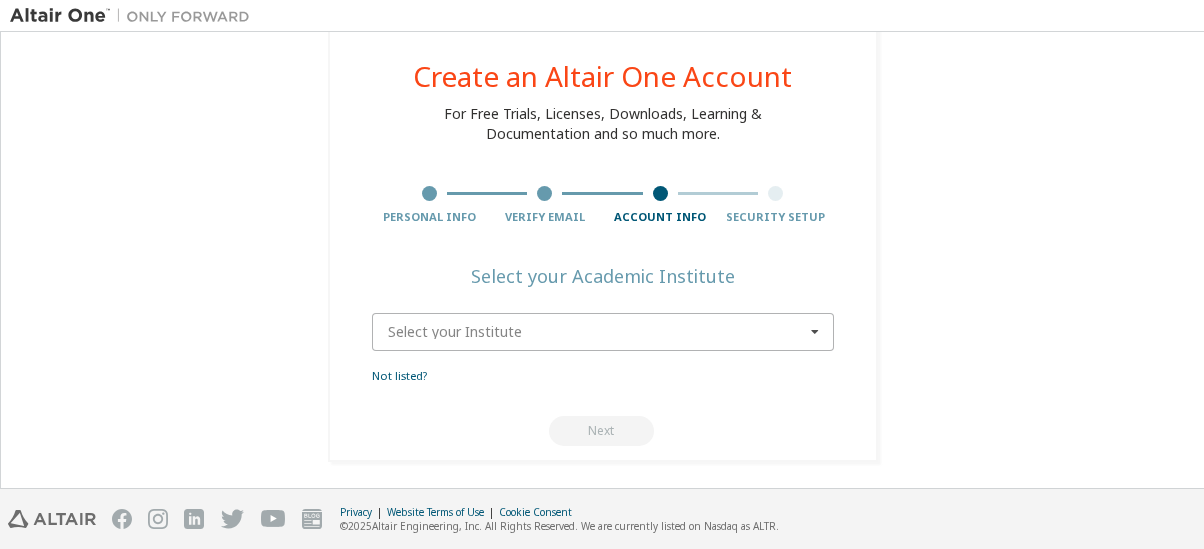 click at bounding box center [604, 332] 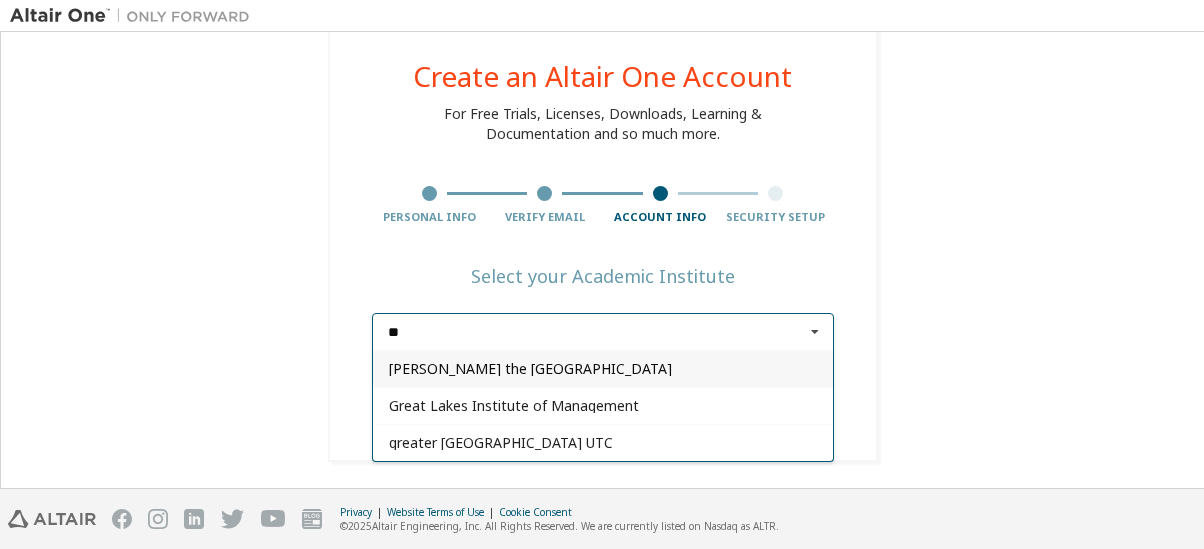 type on "*" 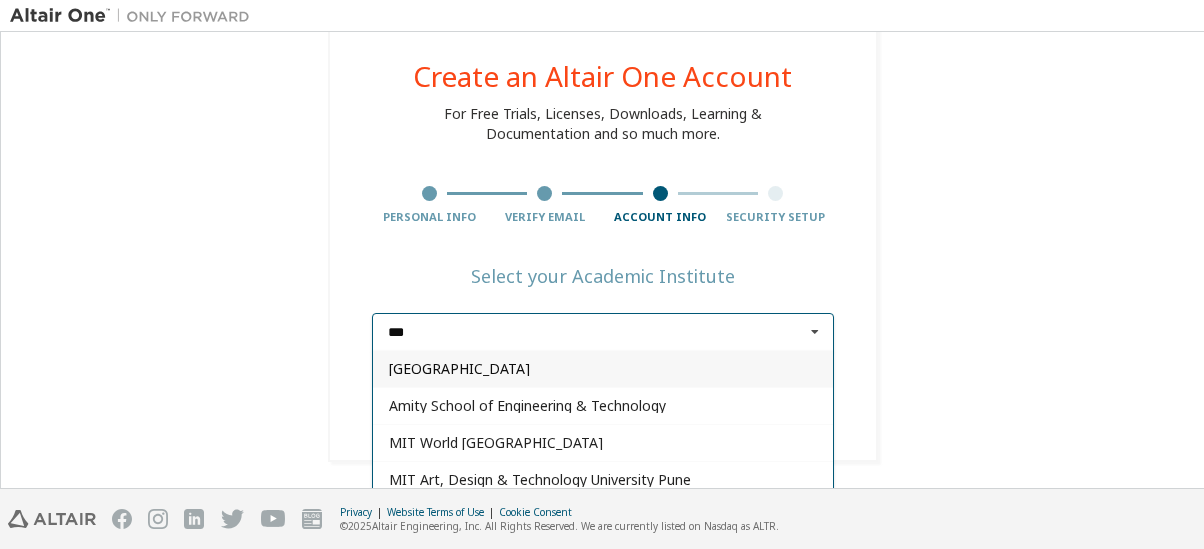 scroll, scrollTop: 127, scrollLeft: 0, axis: vertical 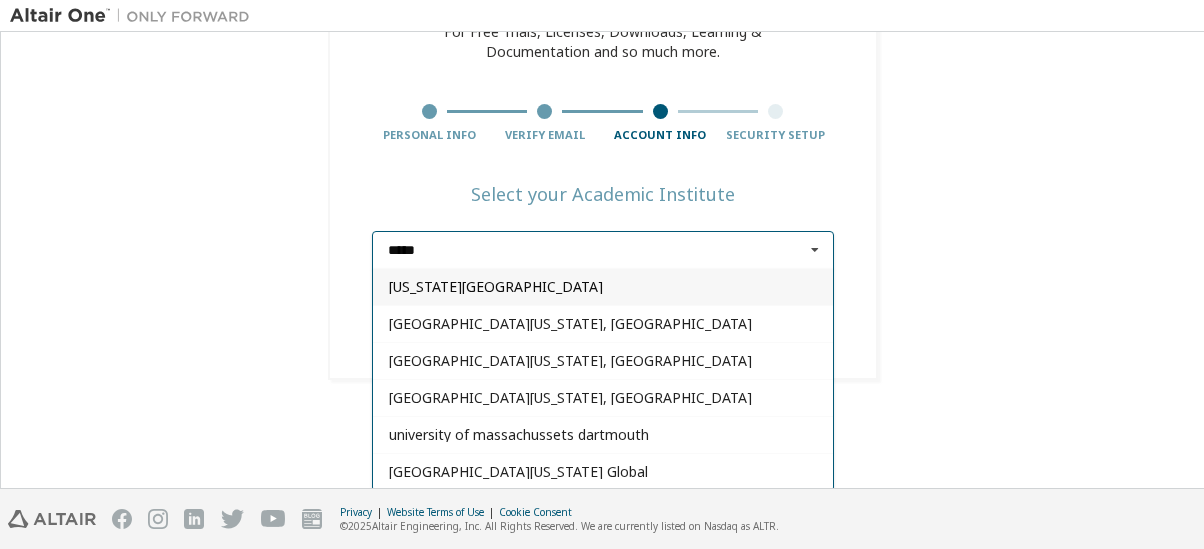 type on "*****" 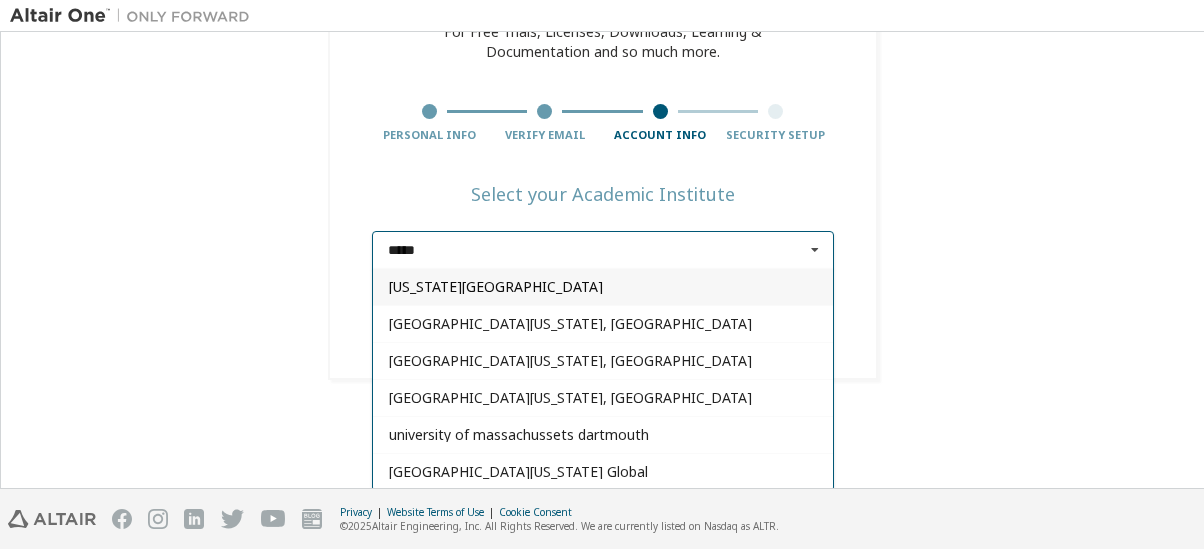 click on "[US_STATE][GEOGRAPHIC_DATA]" at bounding box center (603, 287) 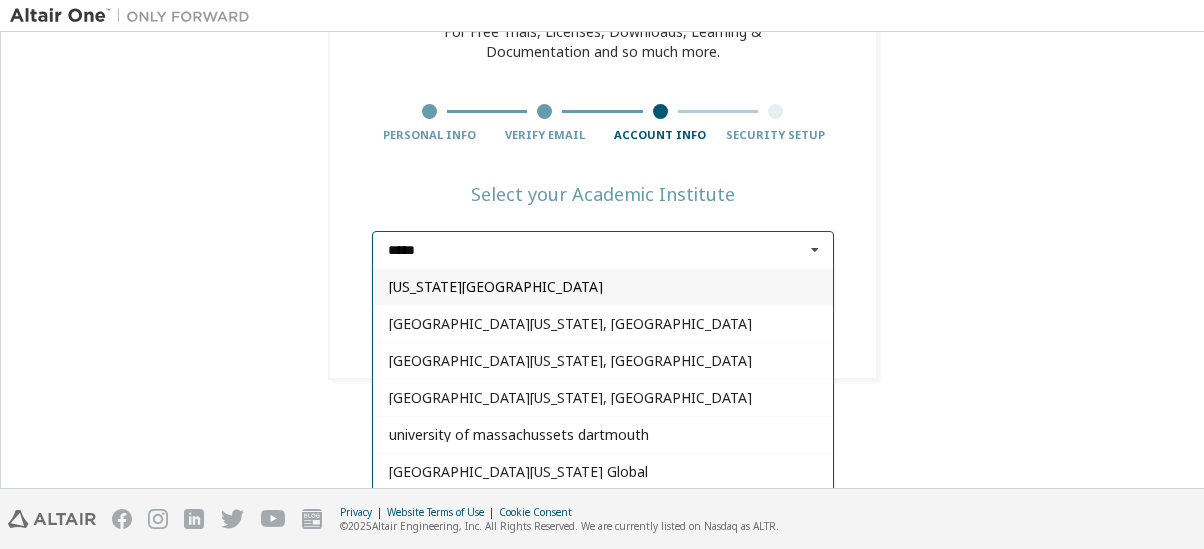 type 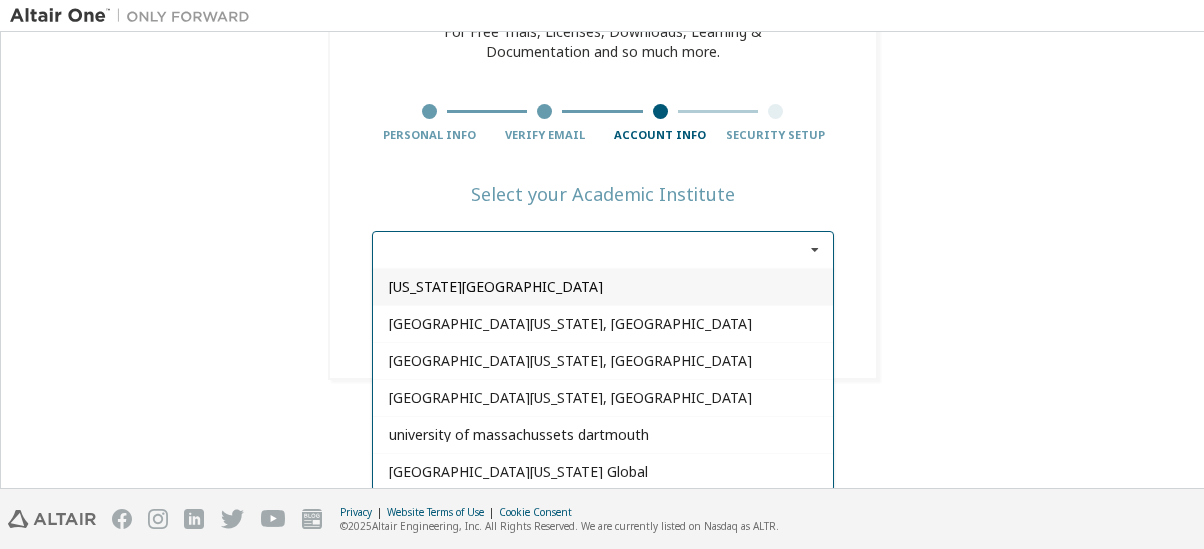 scroll, scrollTop: 42, scrollLeft: 0, axis: vertical 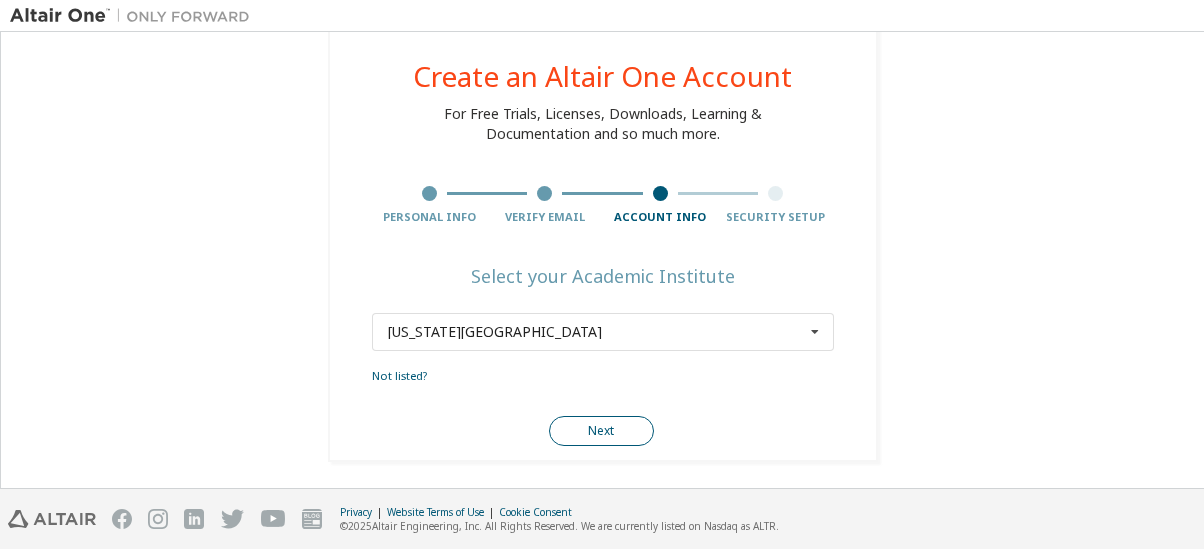 click on "Next" at bounding box center [601, 431] 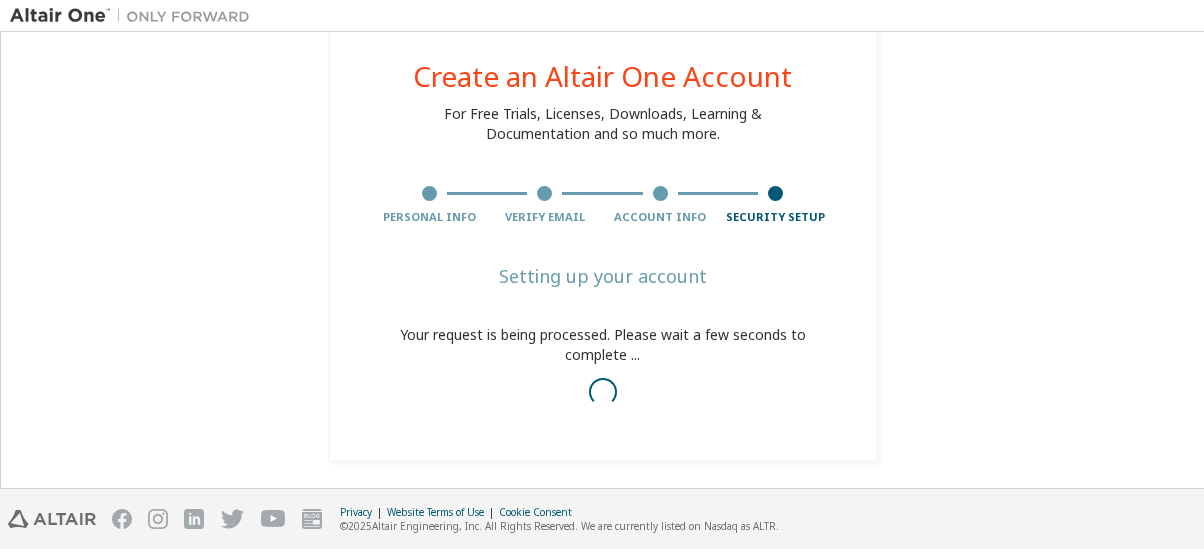 scroll, scrollTop: 10, scrollLeft: 0, axis: vertical 